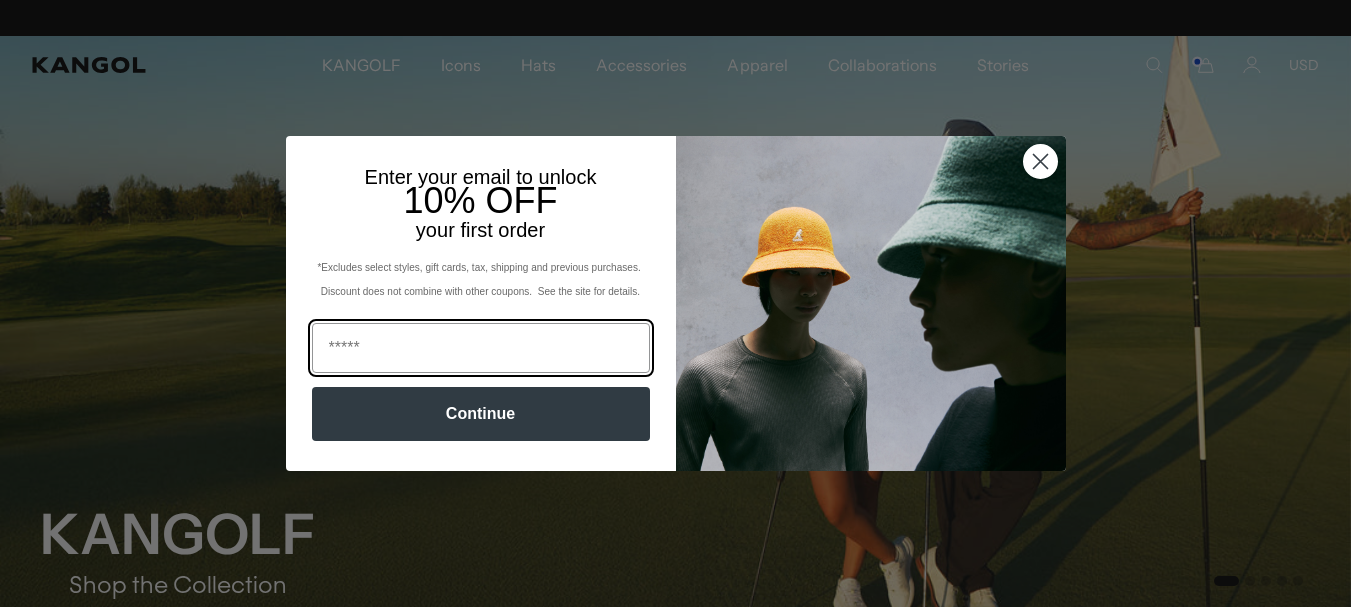 scroll, scrollTop: 0, scrollLeft: 0, axis: both 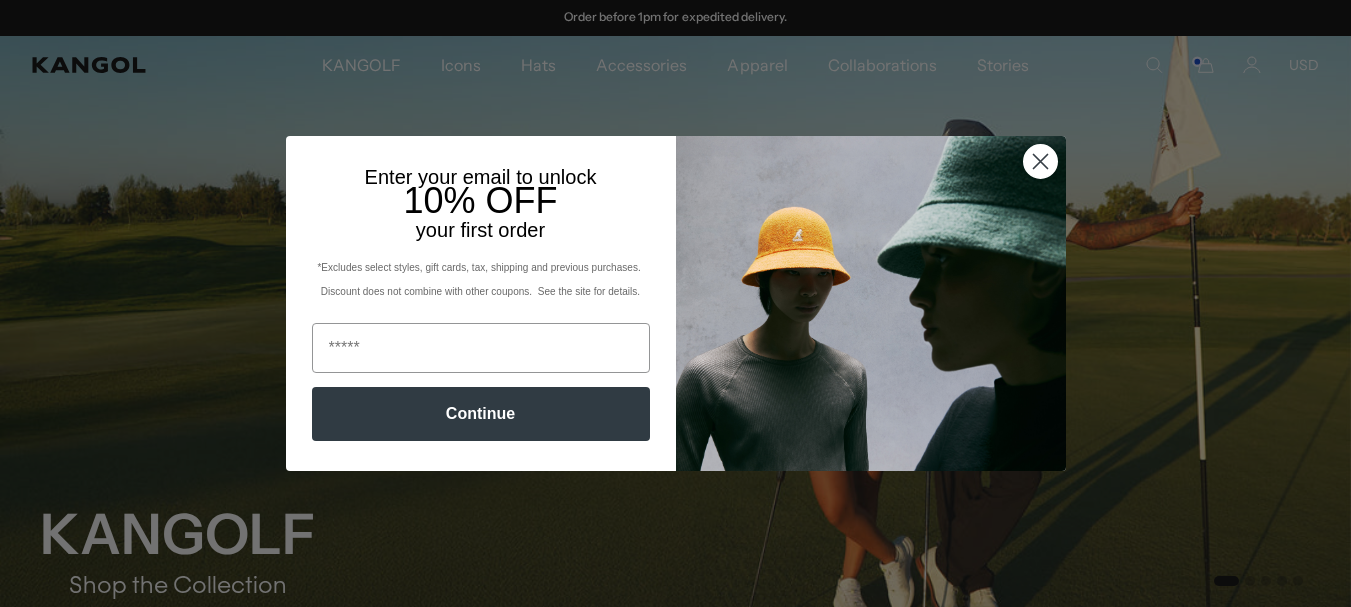click 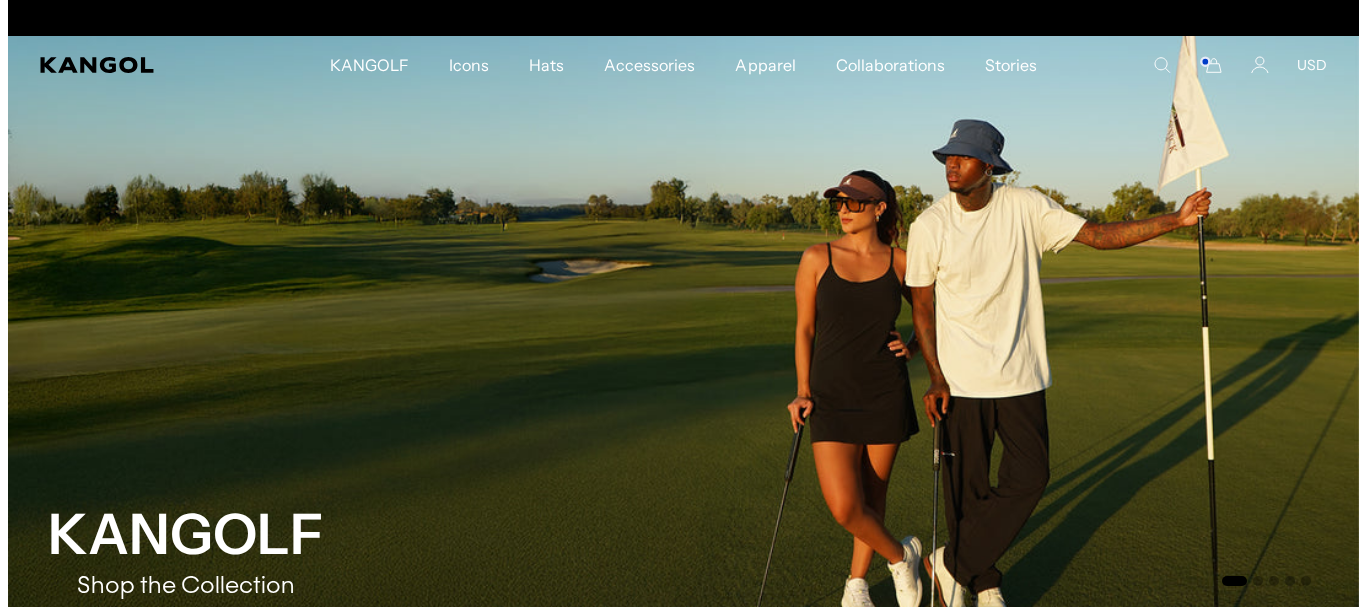 scroll, scrollTop: 0, scrollLeft: 412, axis: horizontal 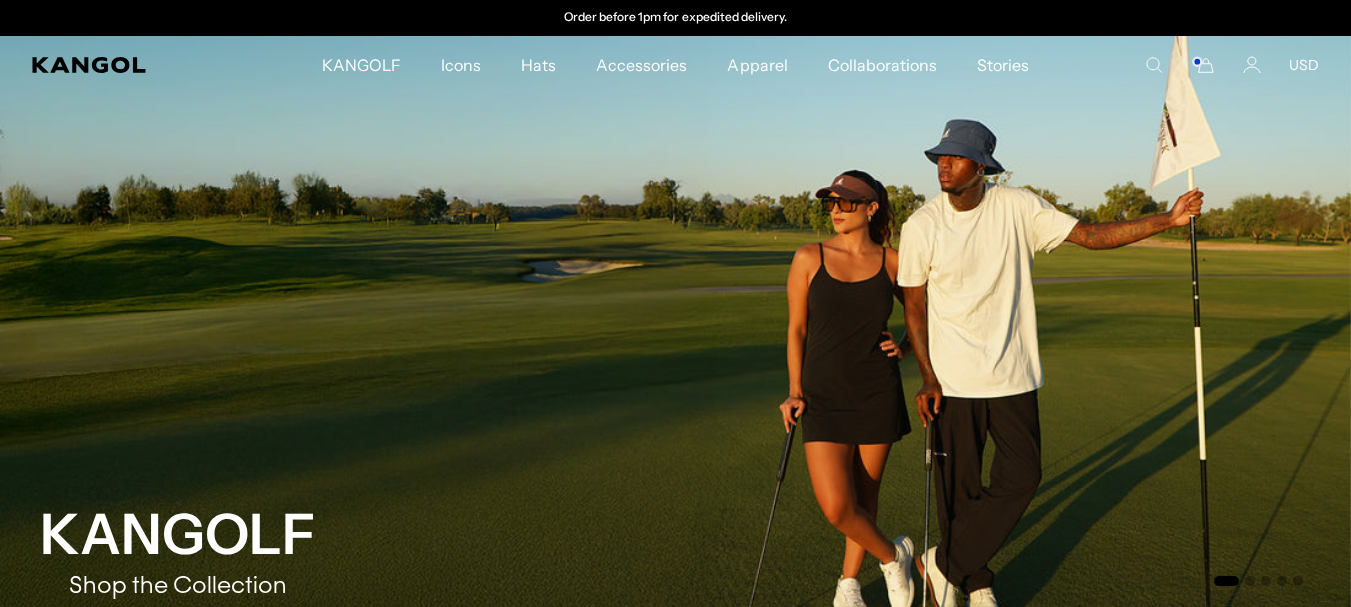 click 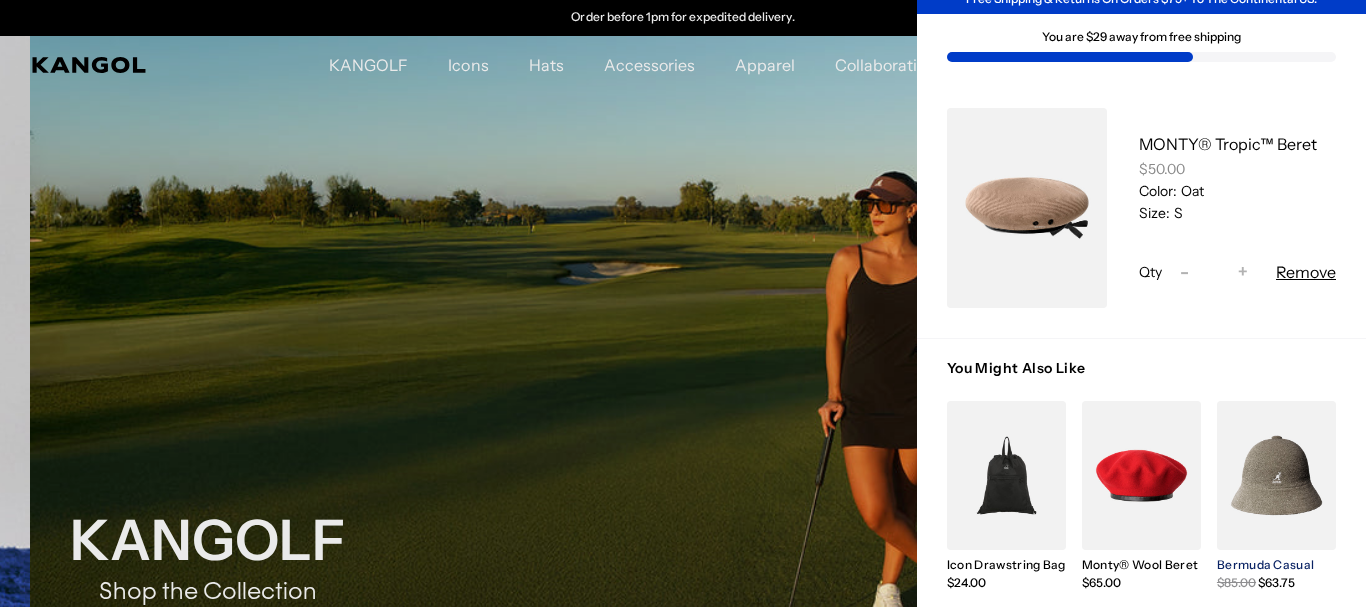 scroll, scrollTop: 263, scrollLeft: 0, axis: vertical 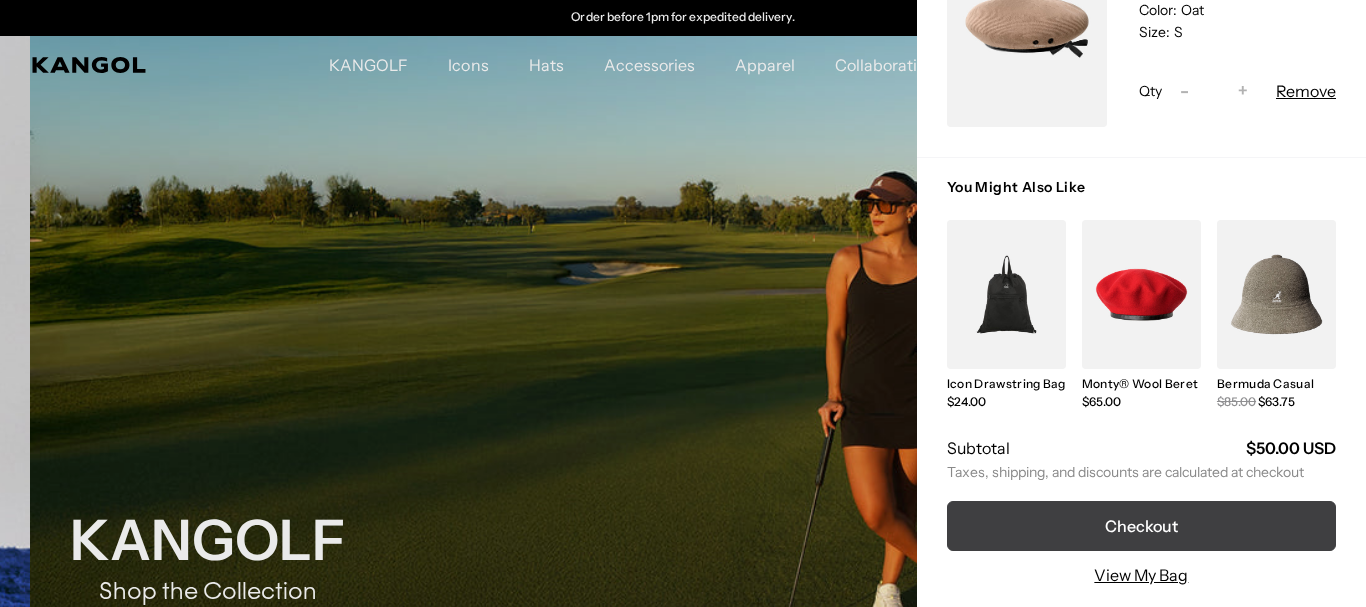 click on "Checkout" at bounding box center (1141, 526) 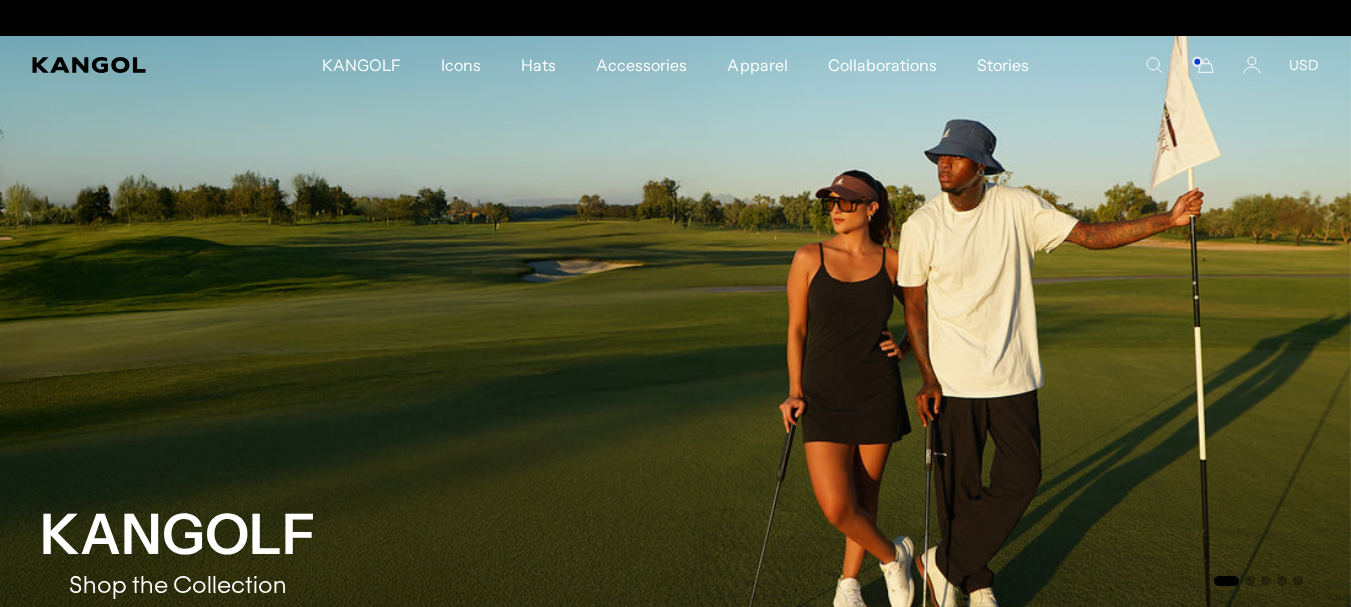 scroll, scrollTop: 0, scrollLeft: 0, axis: both 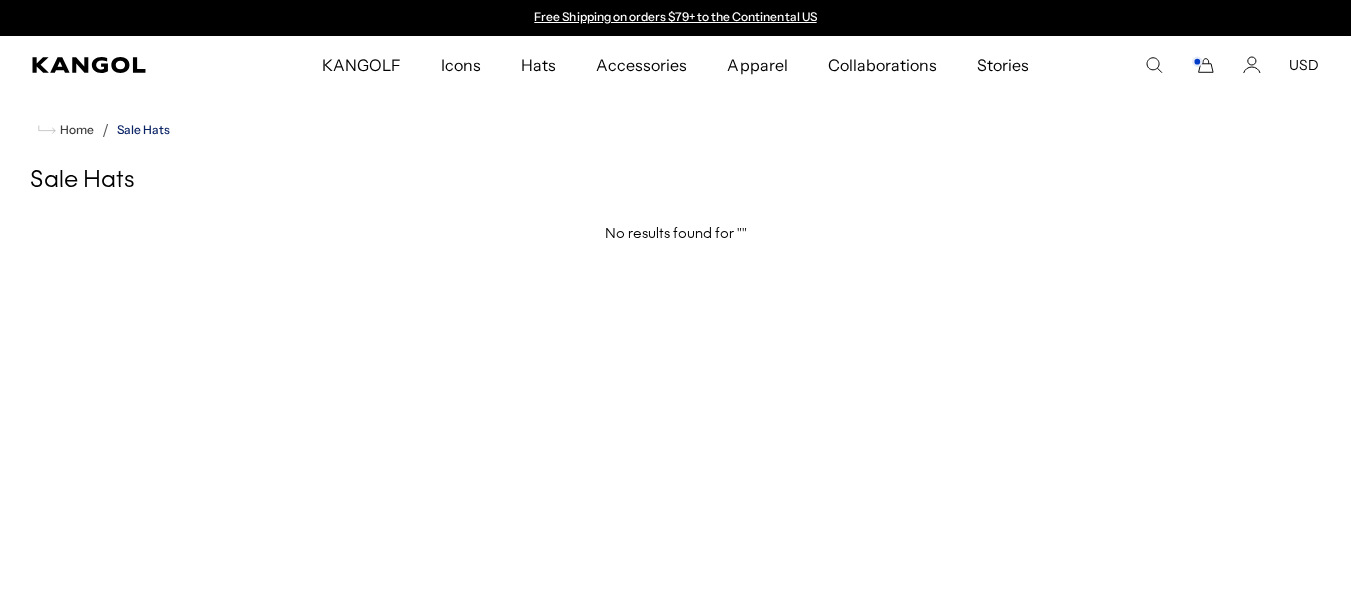 click on "Sale Hats" at bounding box center (143, 130) 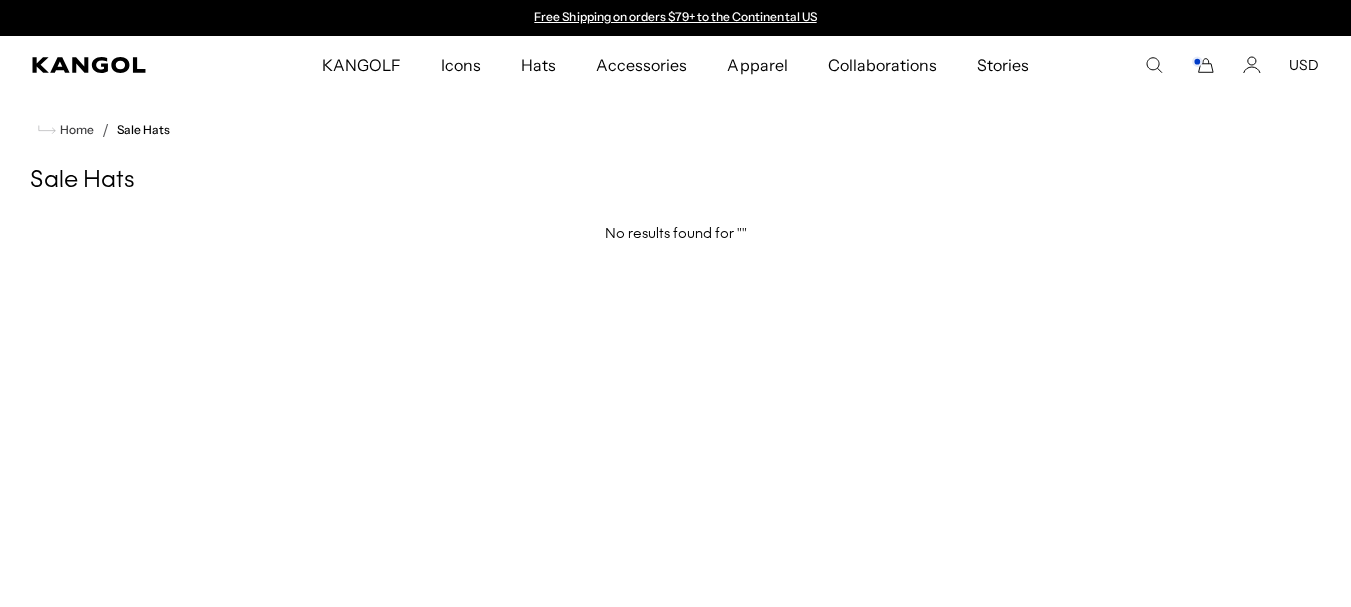 scroll, scrollTop: 0, scrollLeft: 0, axis: both 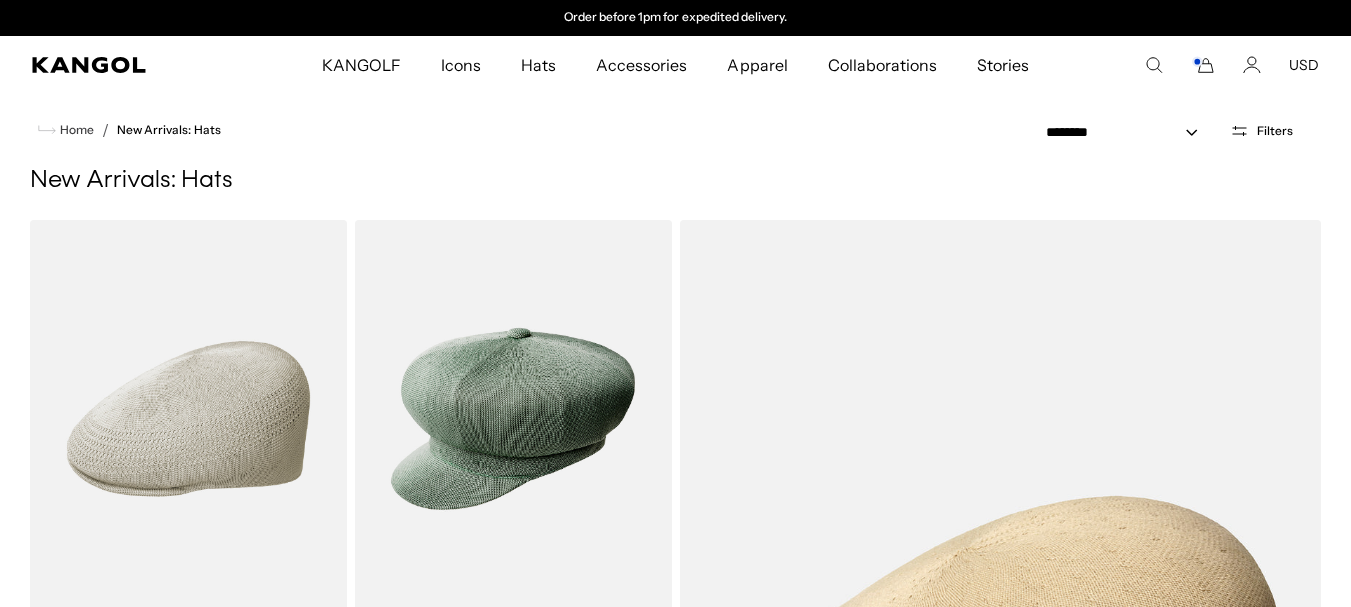 click 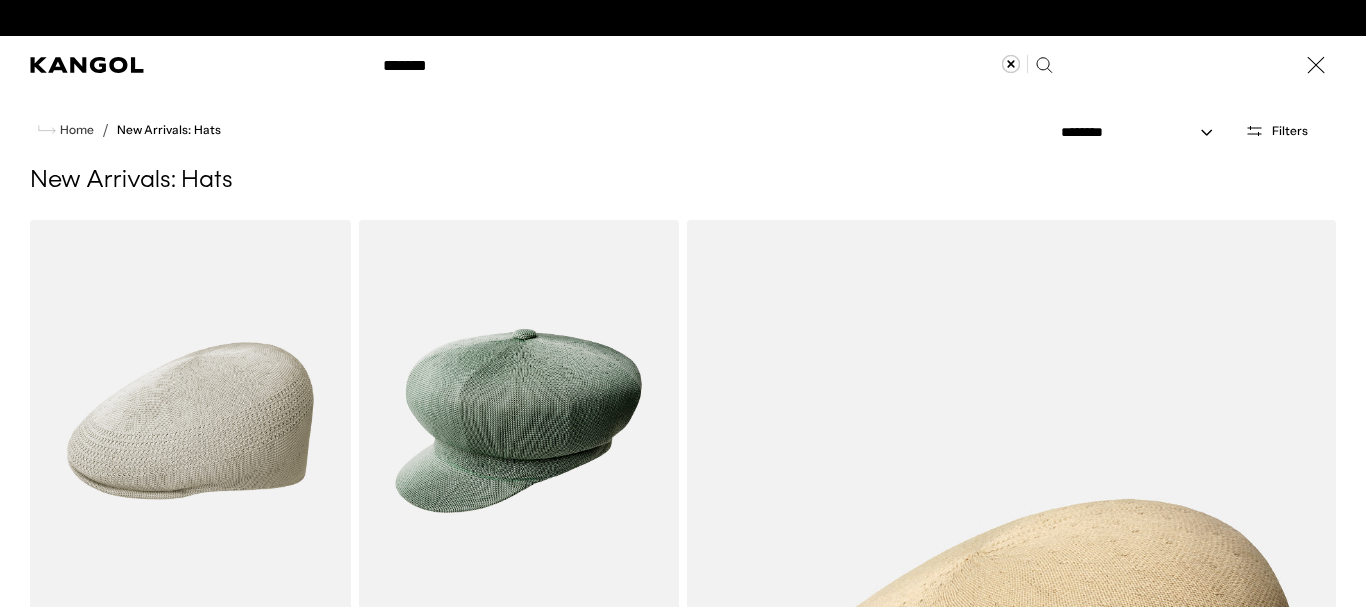scroll, scrollTop: 0, scrollLeft: 0, axis: both 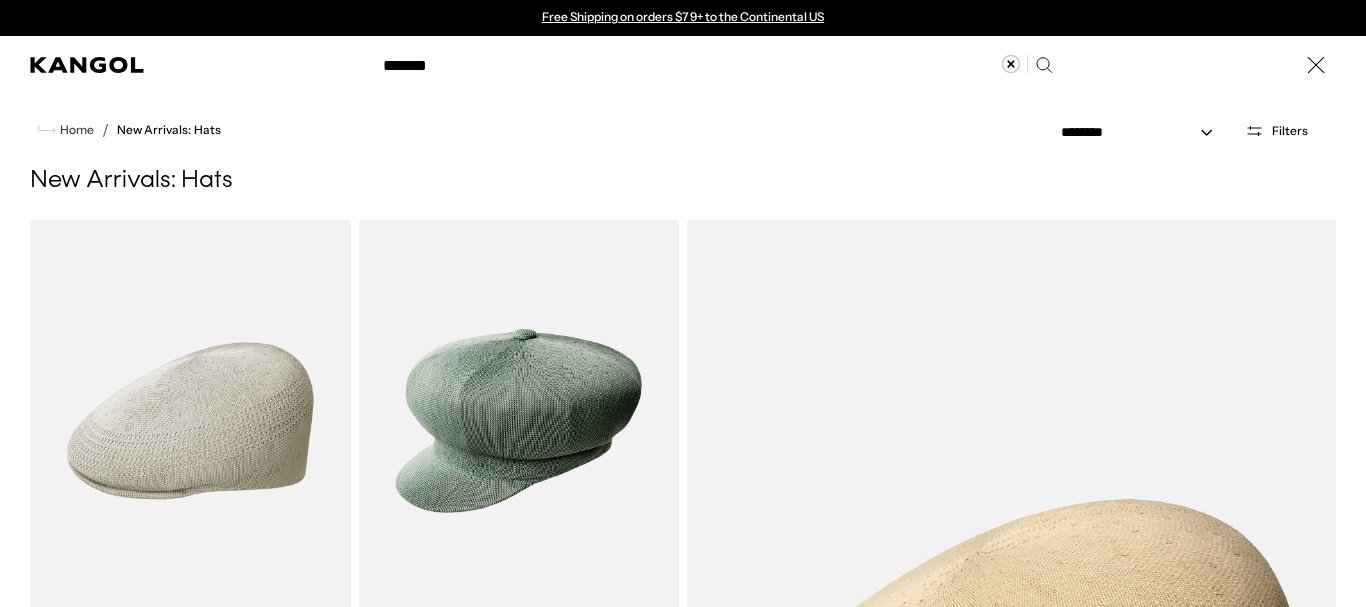 drag, startPoint x: 735, startPoint y: 63, endPoint x: 343, endPoint y: 54, distance: 392.1033 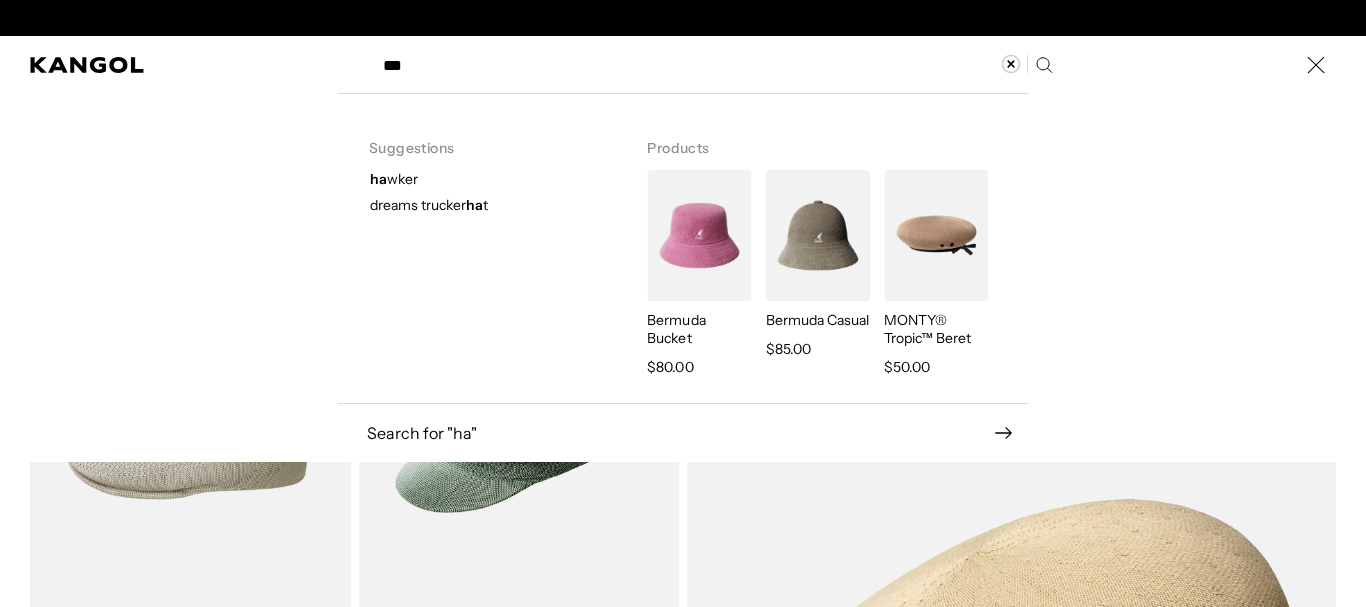 type on "****" 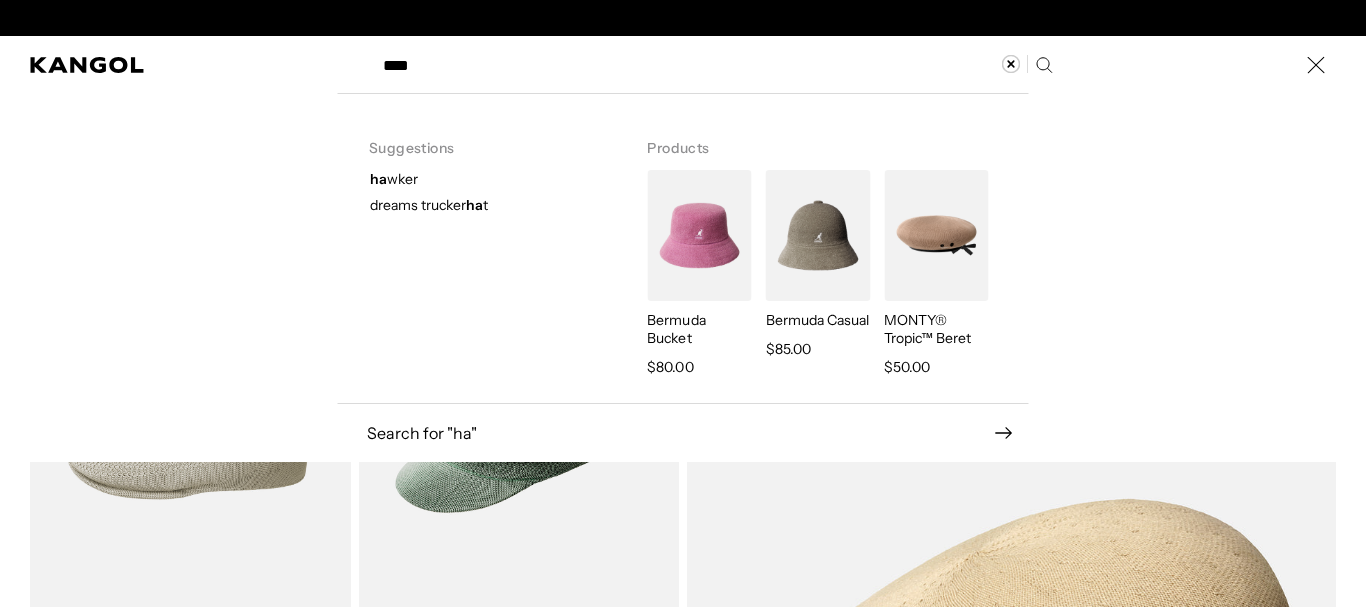 scroll, scrollTop: 0, scrollLeft: 412, axis: horizontal 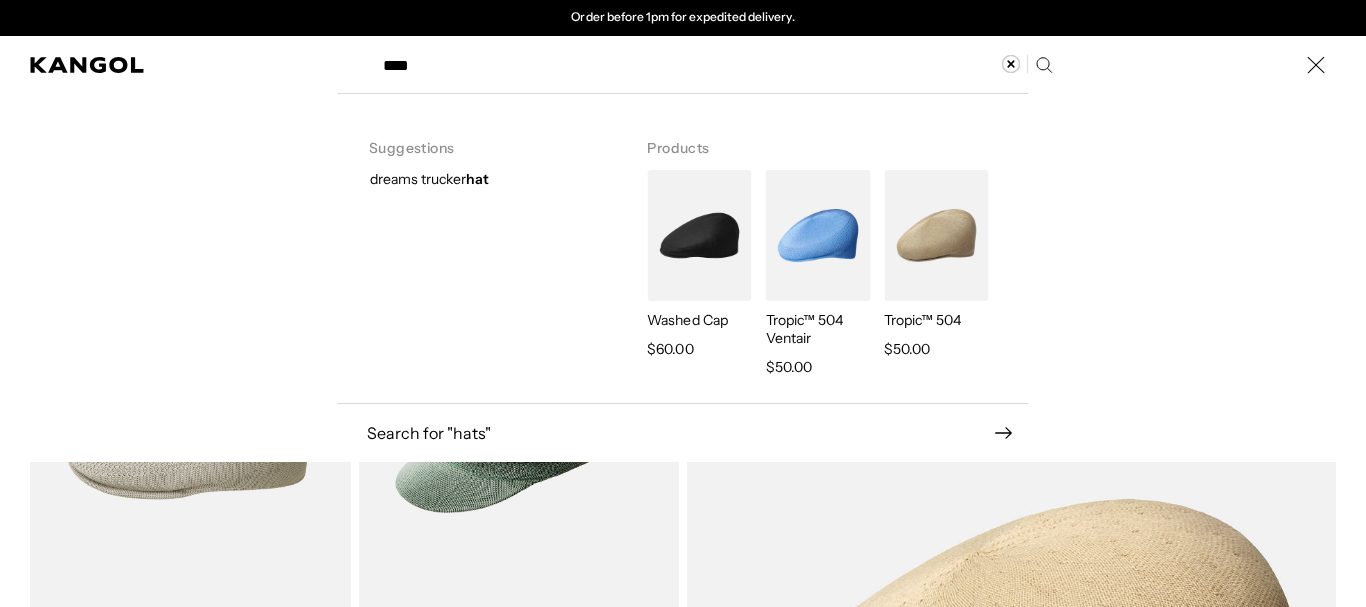 drag, startPoint x: 415, startPoint y: 75, endPoint x: 358, endPoint y: 80, distance: 57.21888 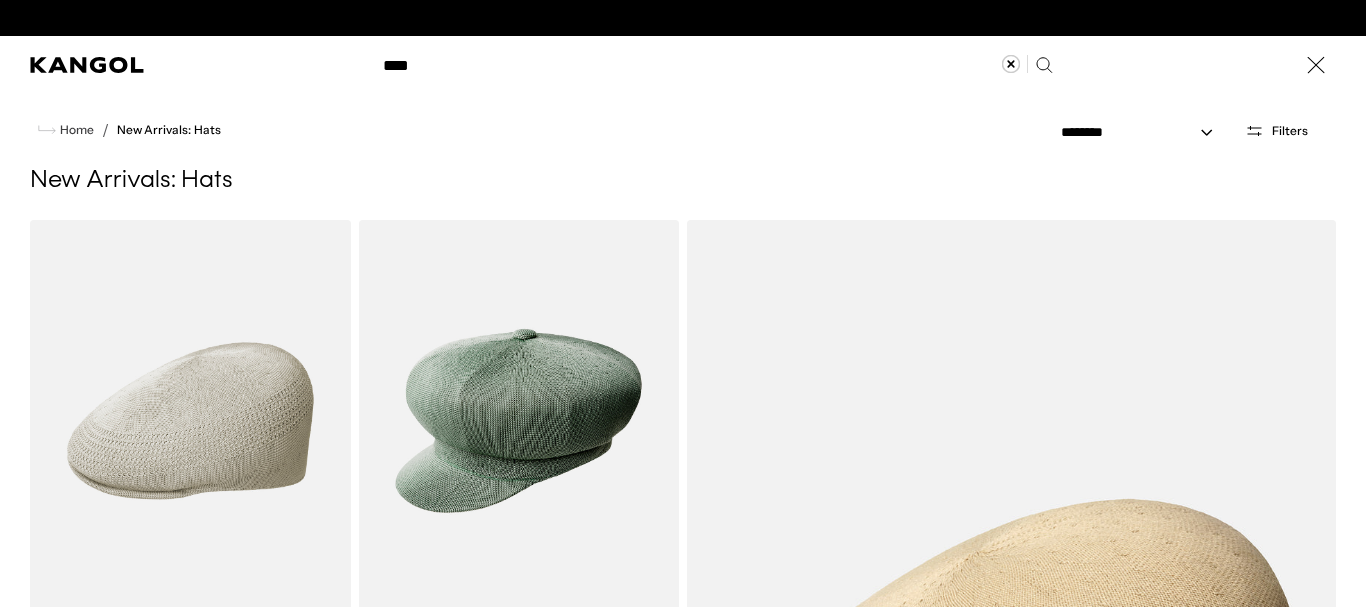 scroll, scrollTop: 0, scrollLeft: 0, axis: both 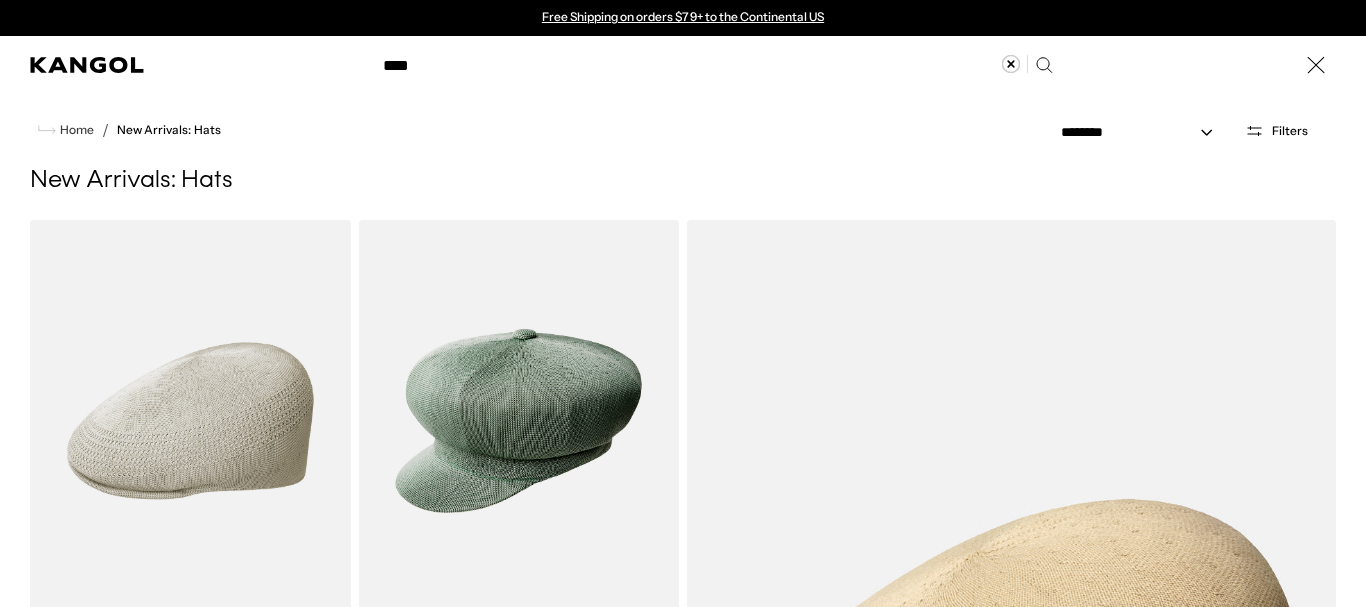 type 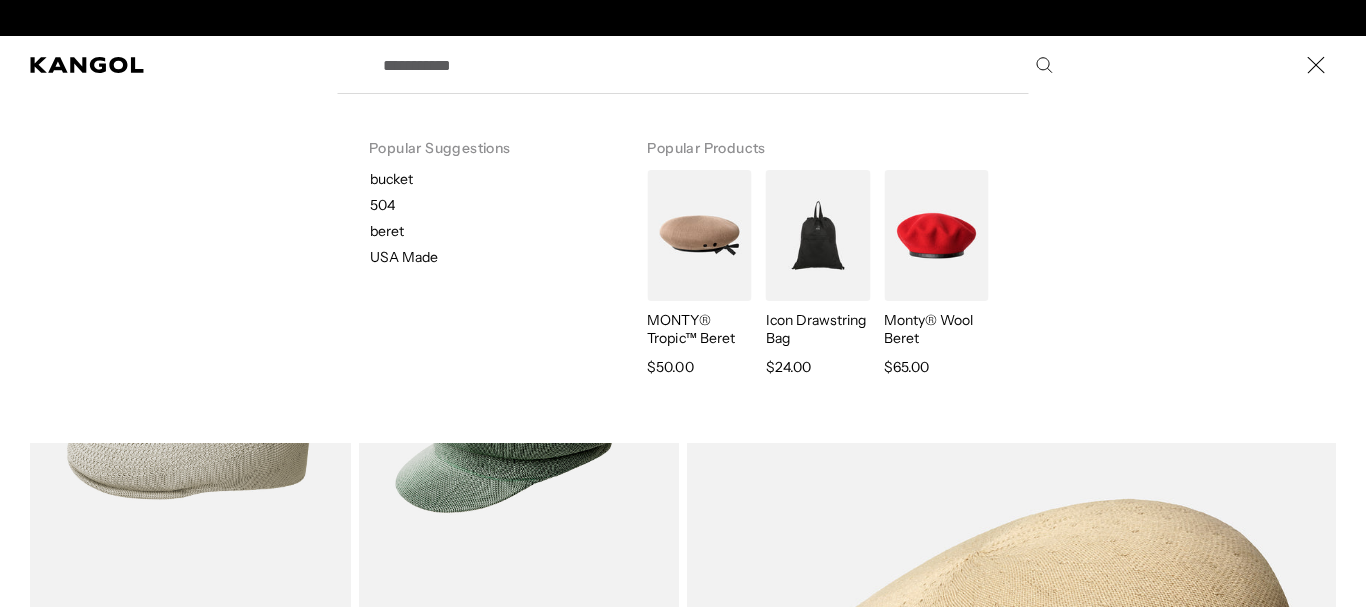 scroll, scrollTop: 0, scrollLeft: 412, axis: horizontal 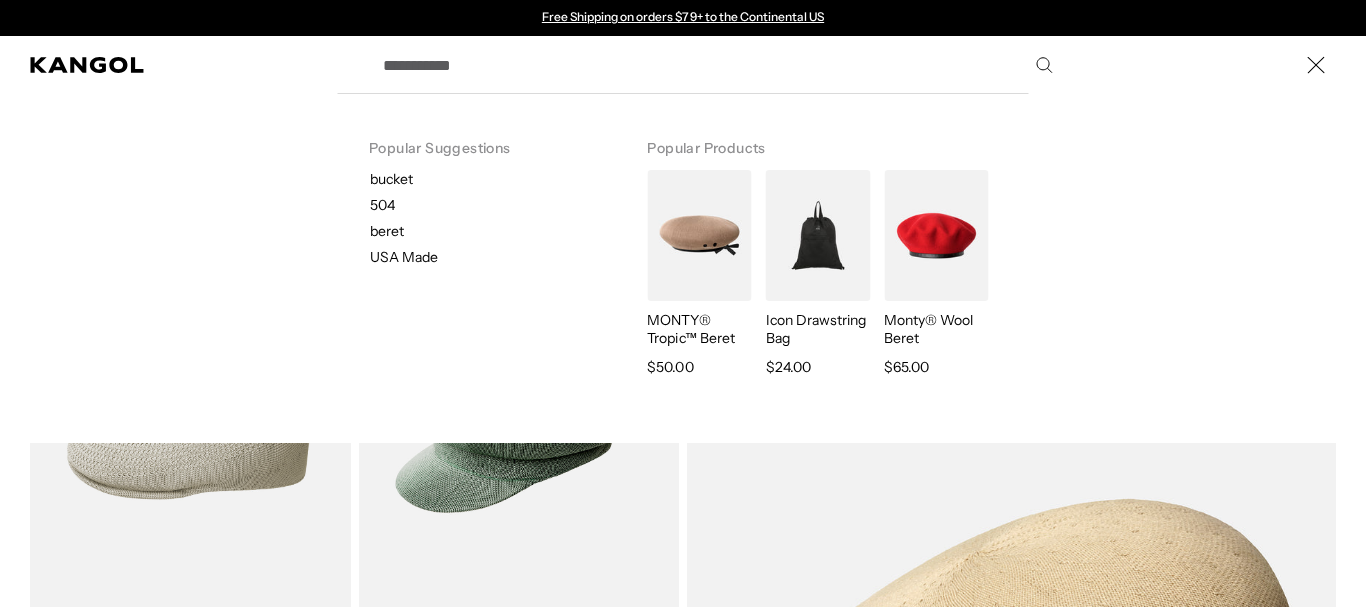 click on "Popular Suggestions bucket 504 beret USA Made
Popular Products
MONTY® Tropic™ Beret
Regular price
$50.00
Icon Drawstring Bag
Regular price
$24.00
Regular price" at bounding box center (682, 268) 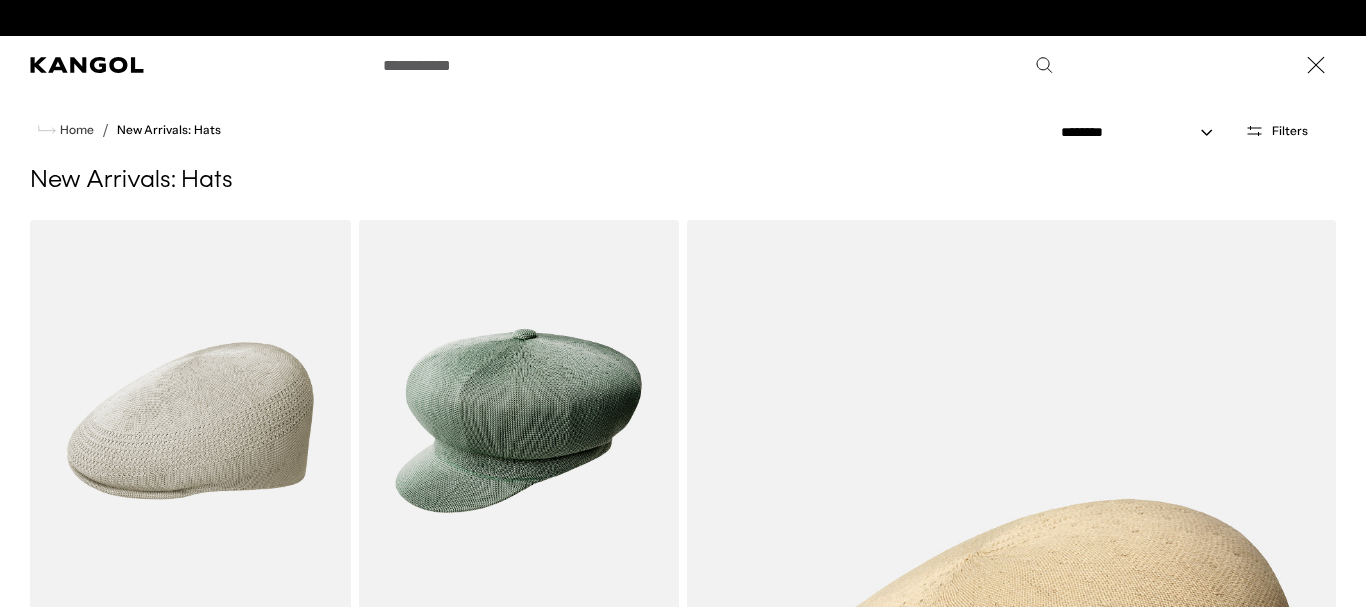 scroll, scrollTop: 0, scrollLeft: 0, axis: both 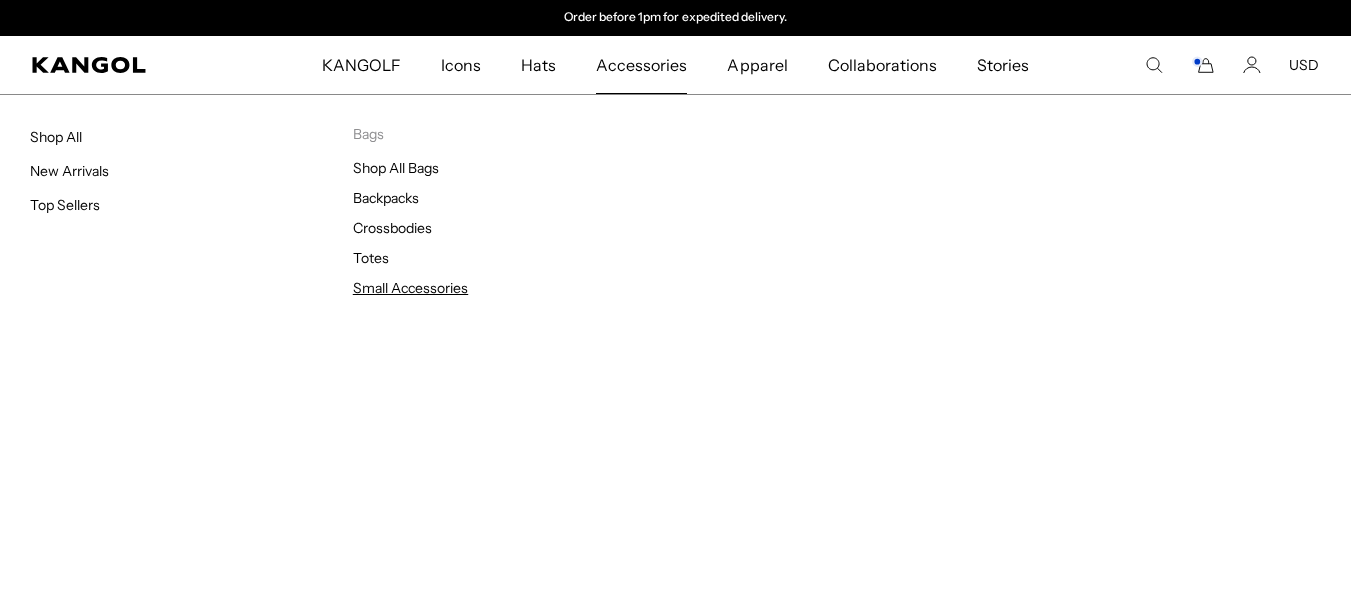 click on "Small Accessories" at bounding box center [410, 288] 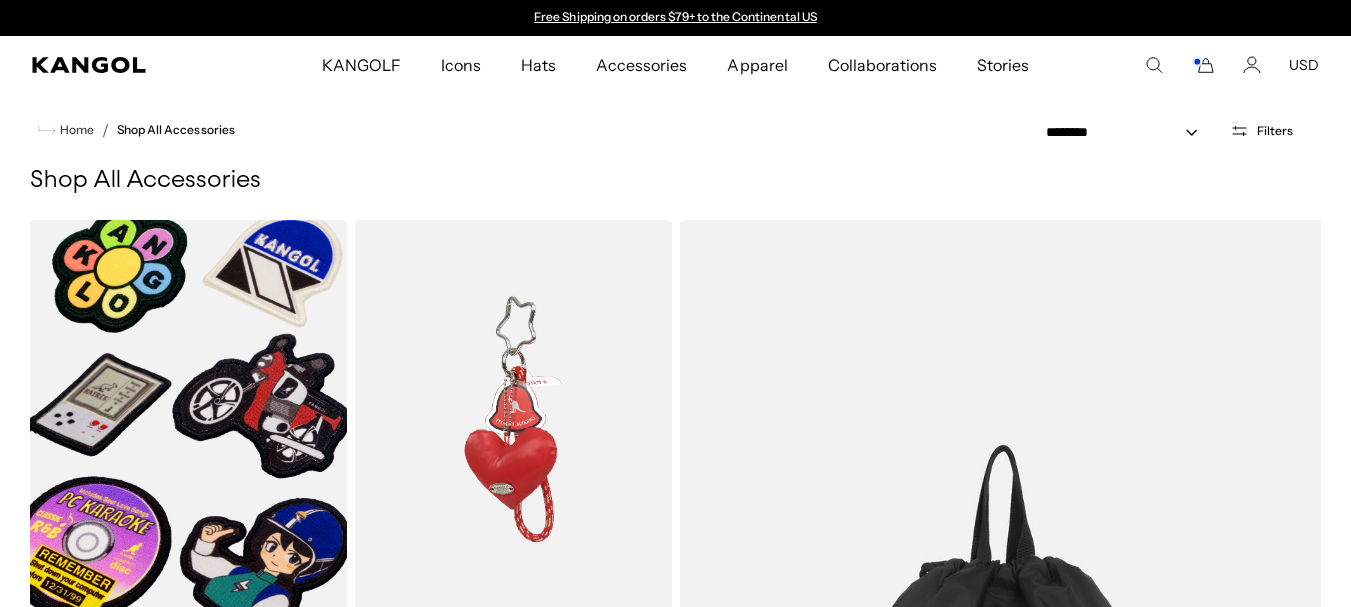 scroll, scrollTop: 0, scrollLeft: 0, axis: both 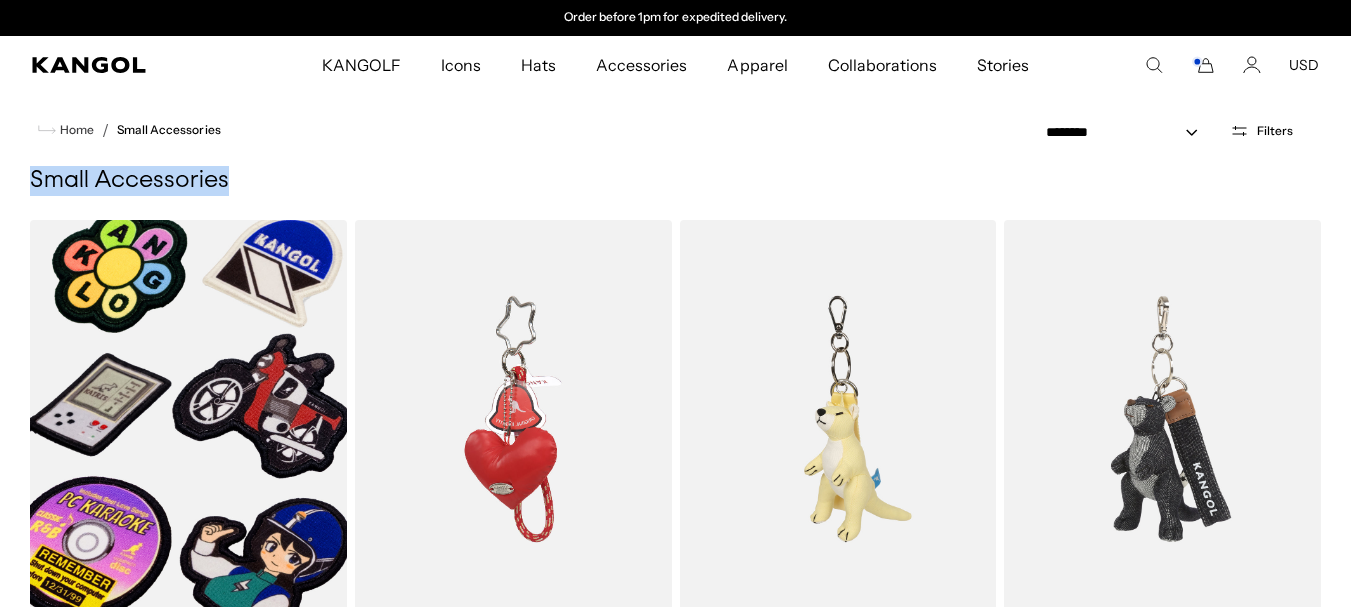drag, startPoint x: 27, startPoint y: 175, endPoint x: 264, endPoint y: 195, distance: 237.84239 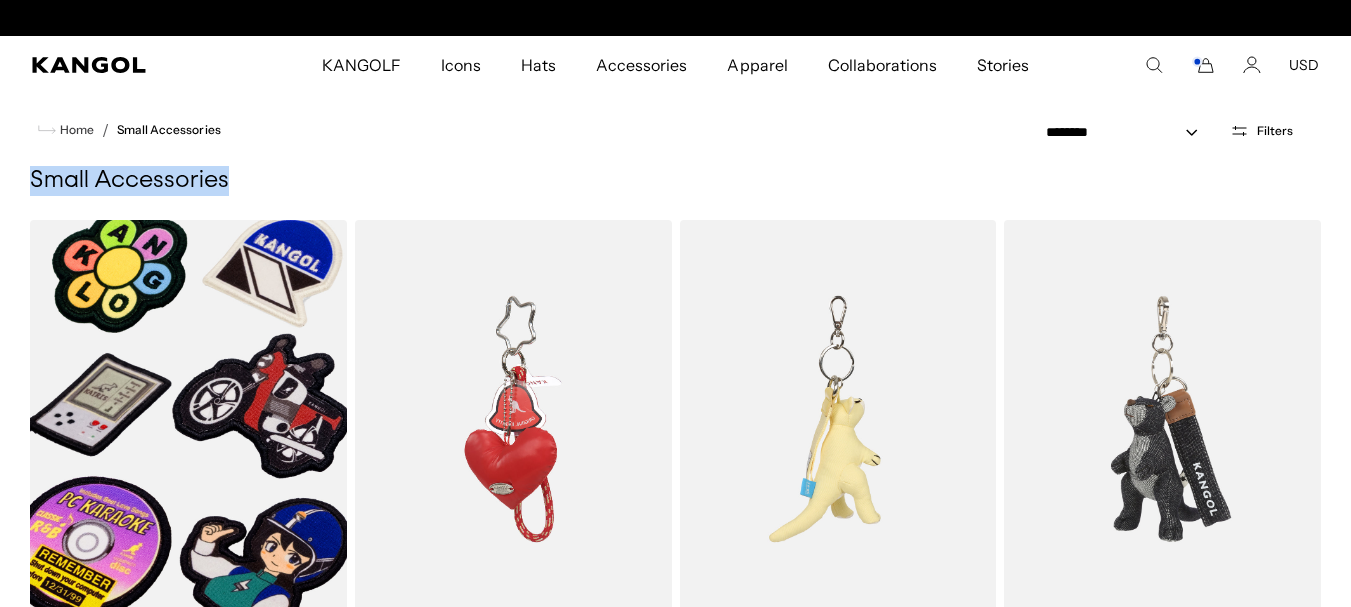 scroll, scrollTop: 0, scrollLeft: 412, axis: horizontal 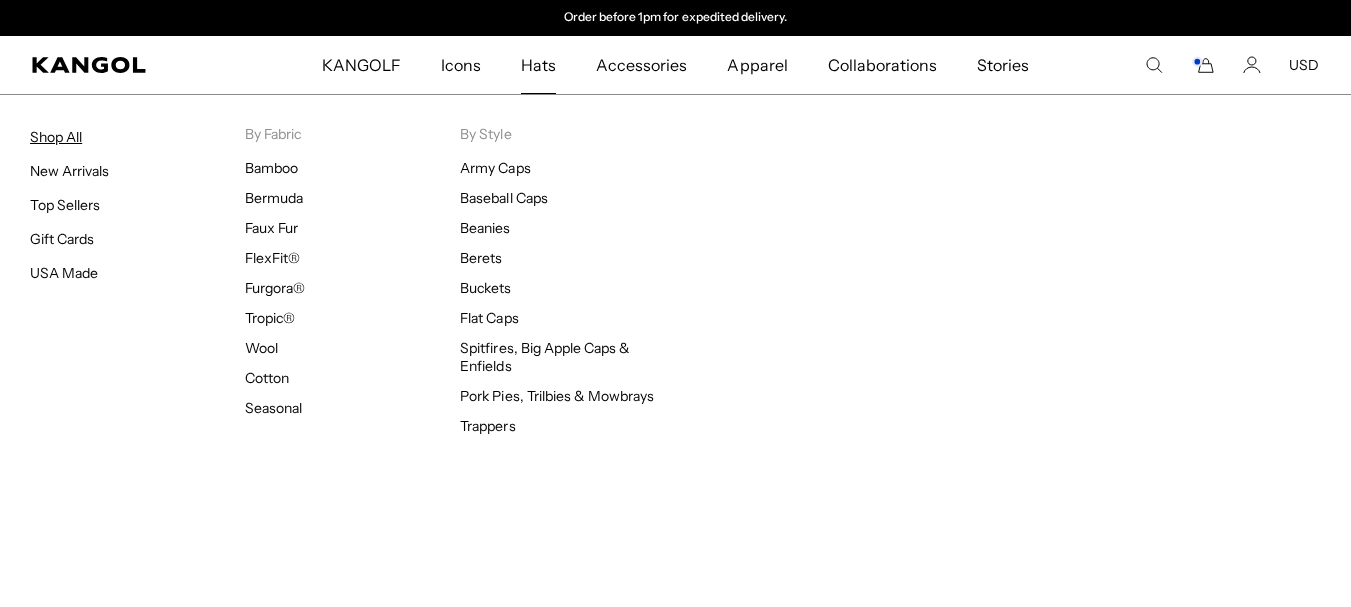 click on "Shop All" at bounding box center (56, 137) 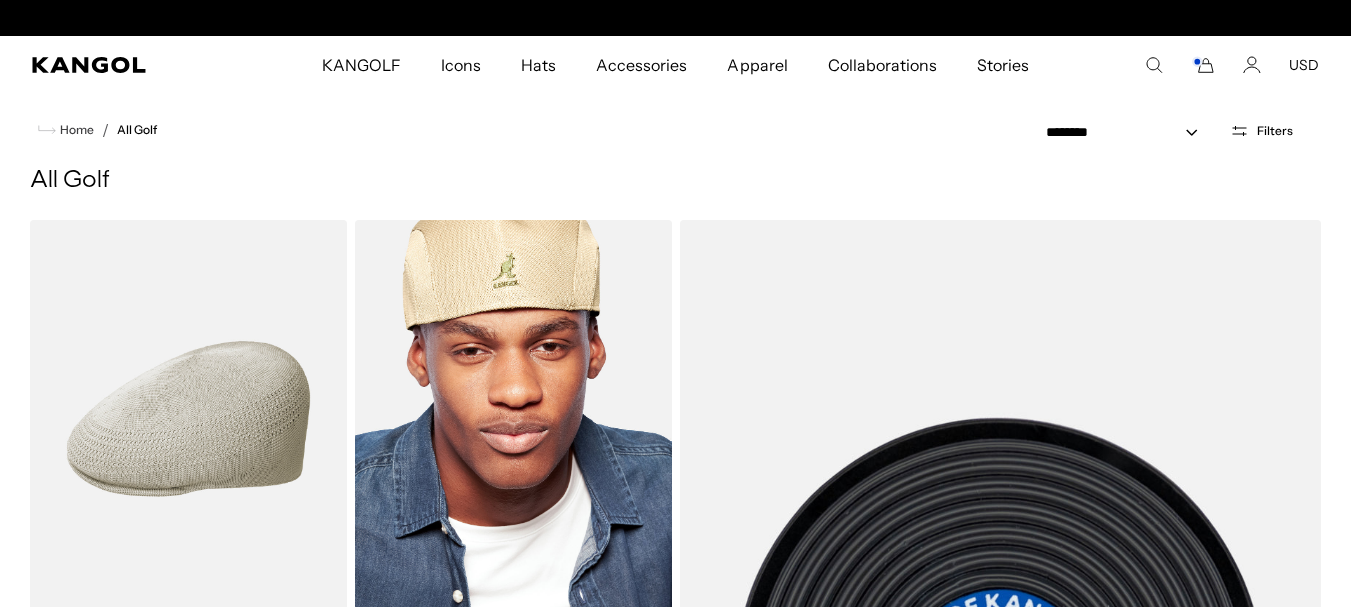 scroll, scrollTop: 0, scrollLeft: 0, axis: both 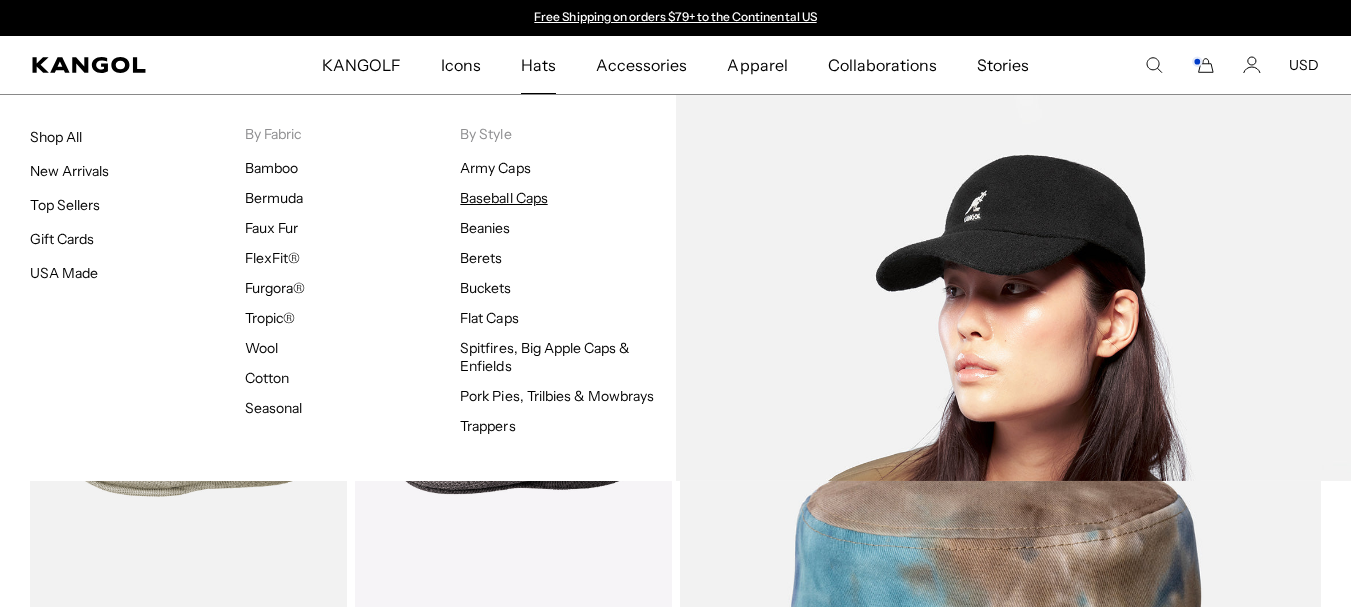 click on "Baseball Caps" at bounding box center (503, 198) 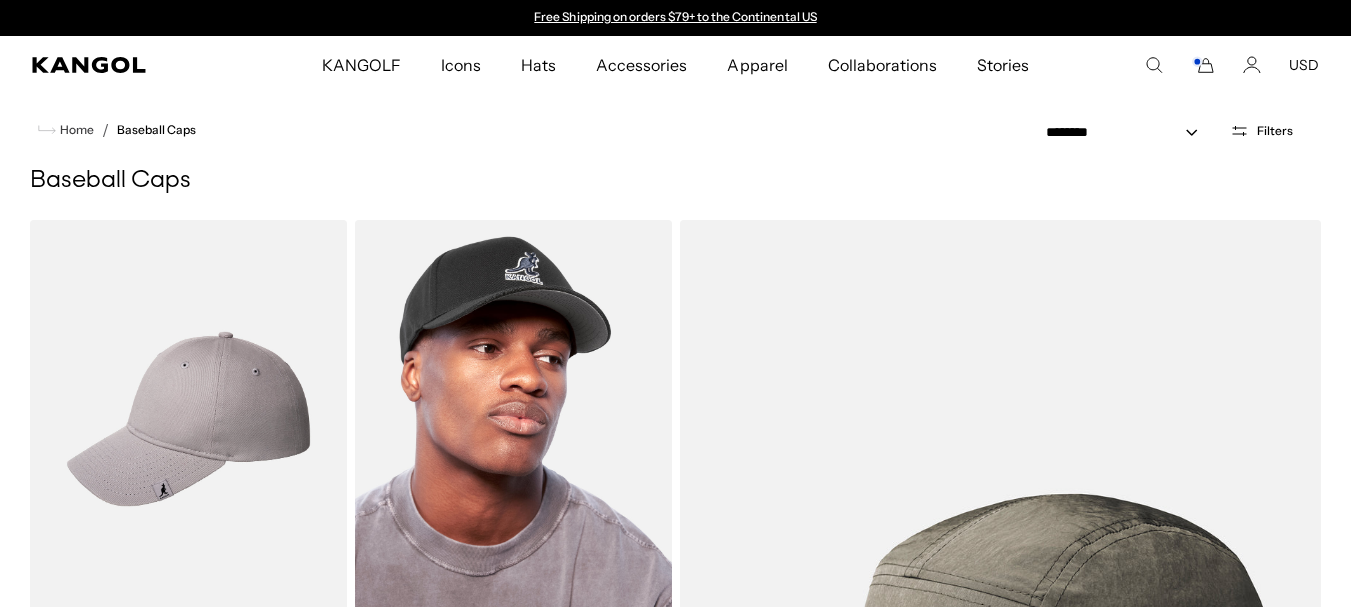 scroll, scrollTop: 0, scrollLeft: 0, axis: both 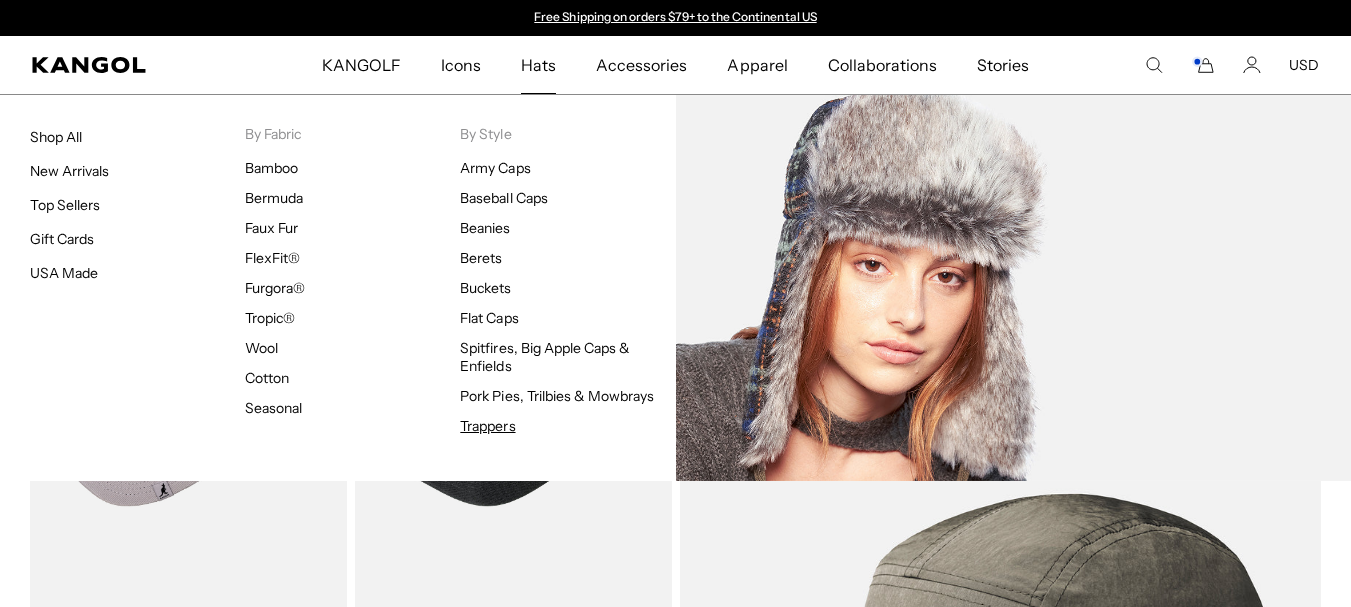 click on "Trappers" at bounding box center [487, 426] 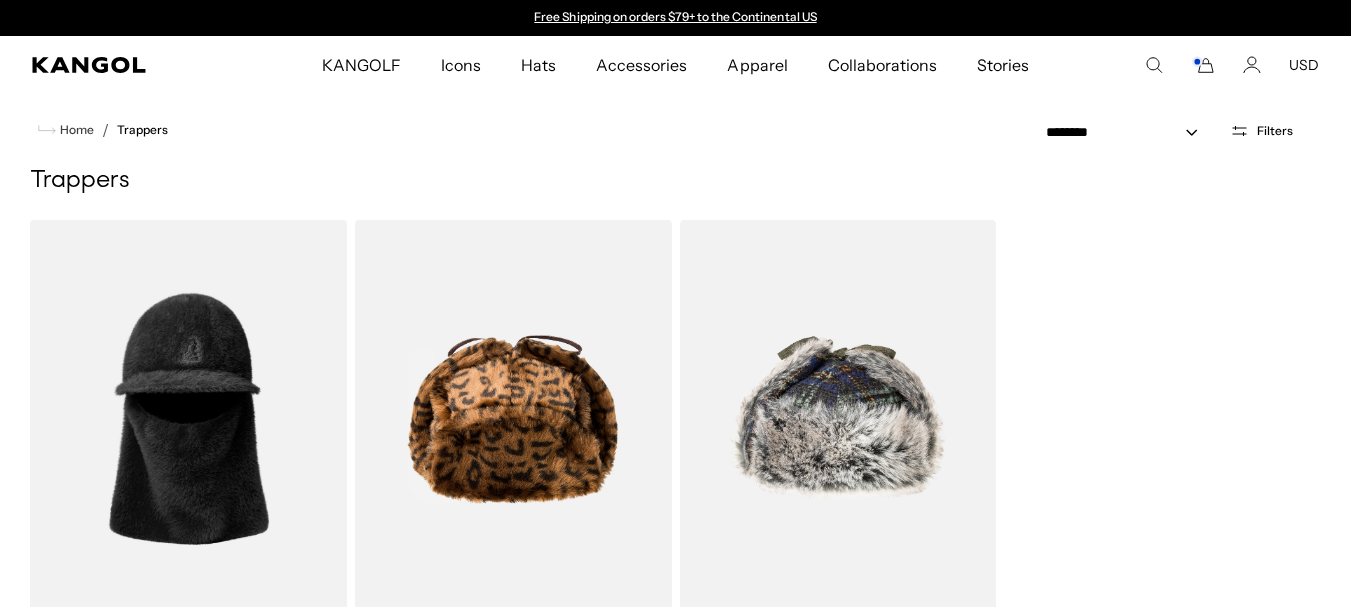 scroll, scrollTop: 0, scrollLeft: 0, axis: both 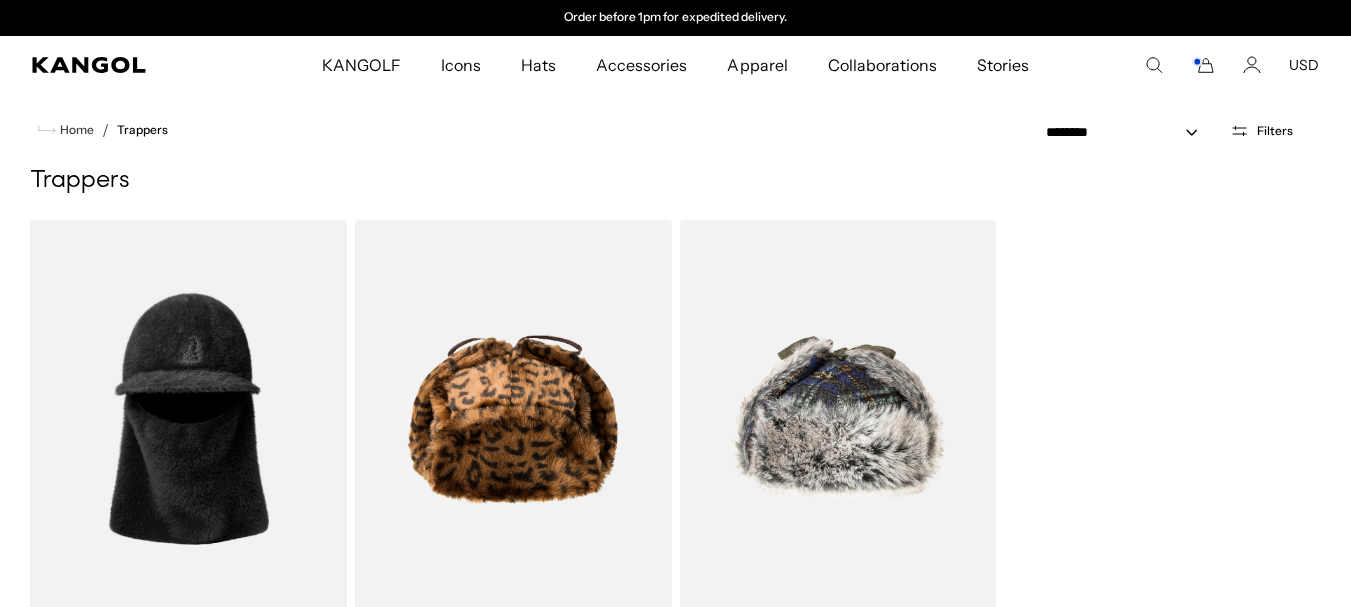 click on "Trappers" at bounding box center (675, 181) 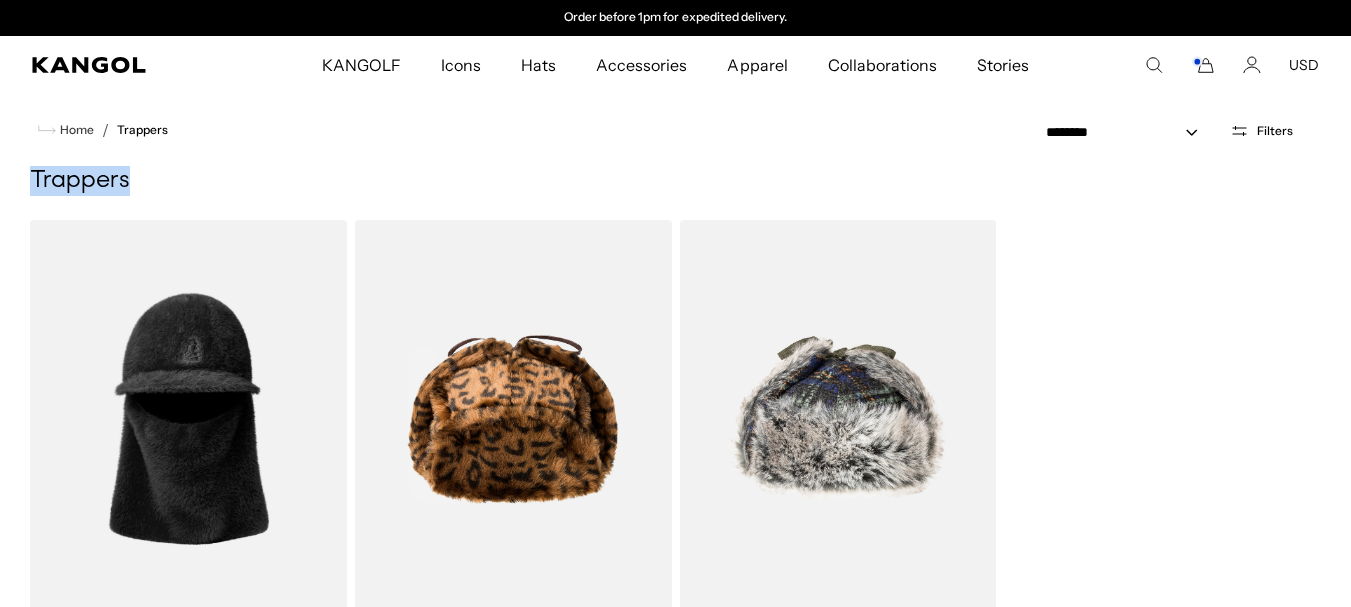 click on "Trappers" at bounding box center [675, 181] 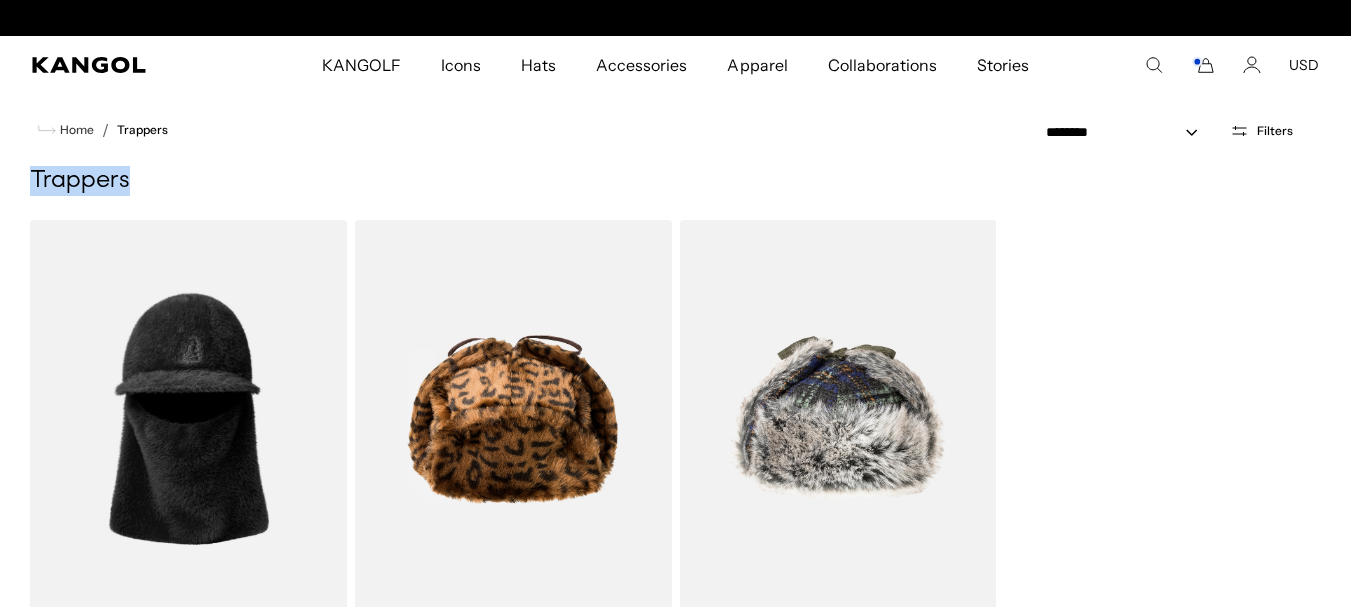 scroll, scrollTop: 0, scrollLeft: 0, axis: both 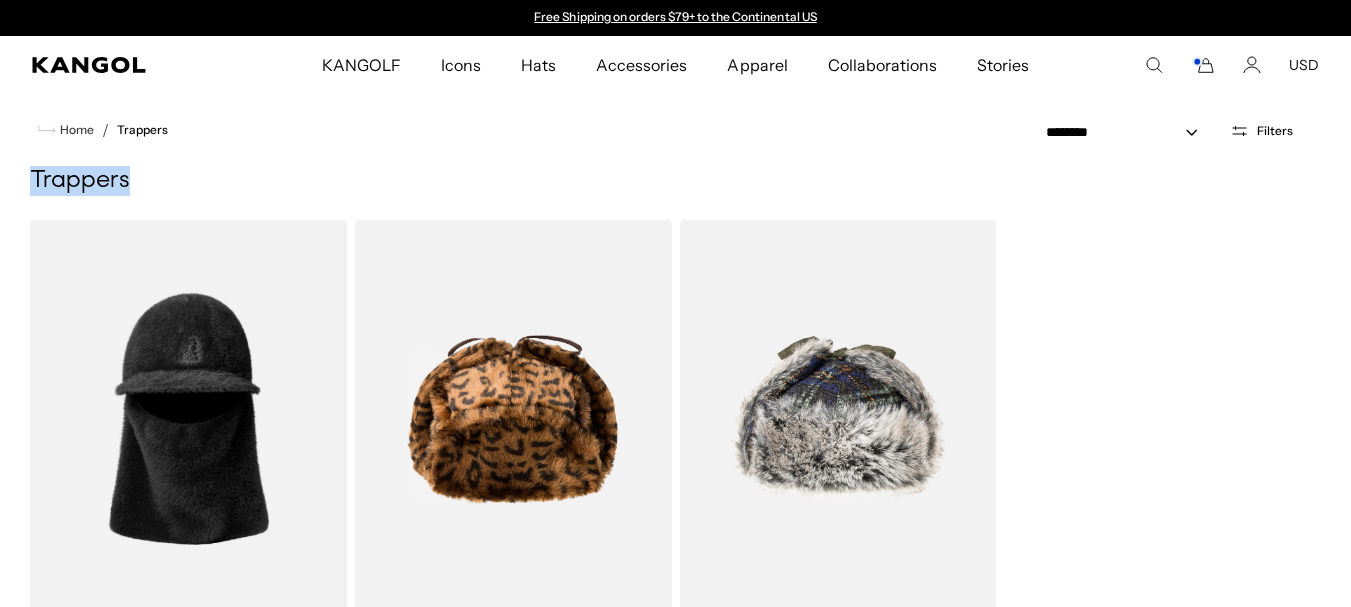 copy on "Trappers" 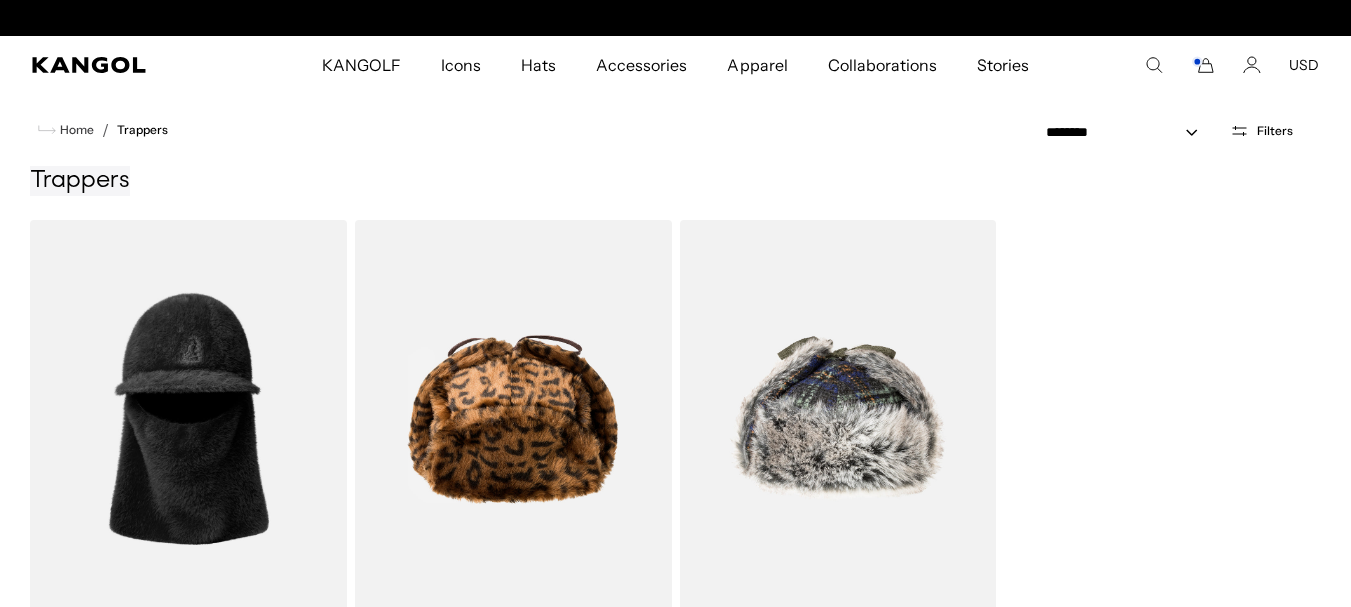 scroll, scrollTop: 0, scrollLeft: 412, axis: horizontal 